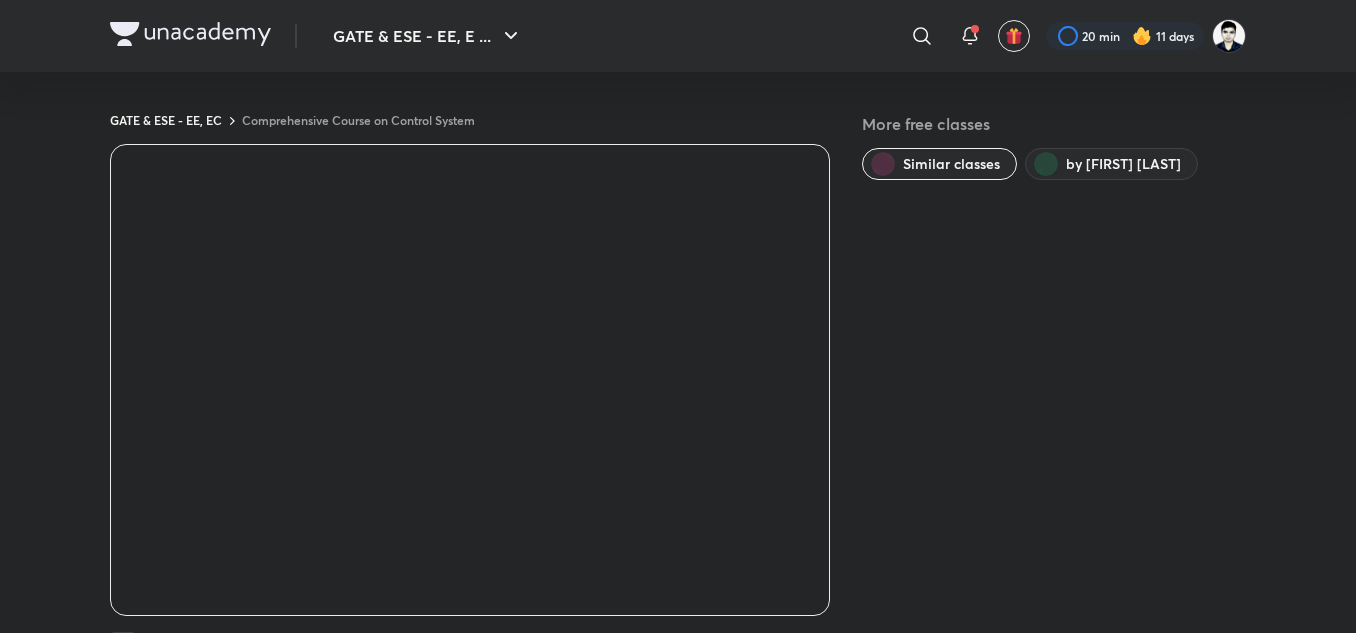 scroll, scrollTop: 0, scrollLeft: 0, axis: both 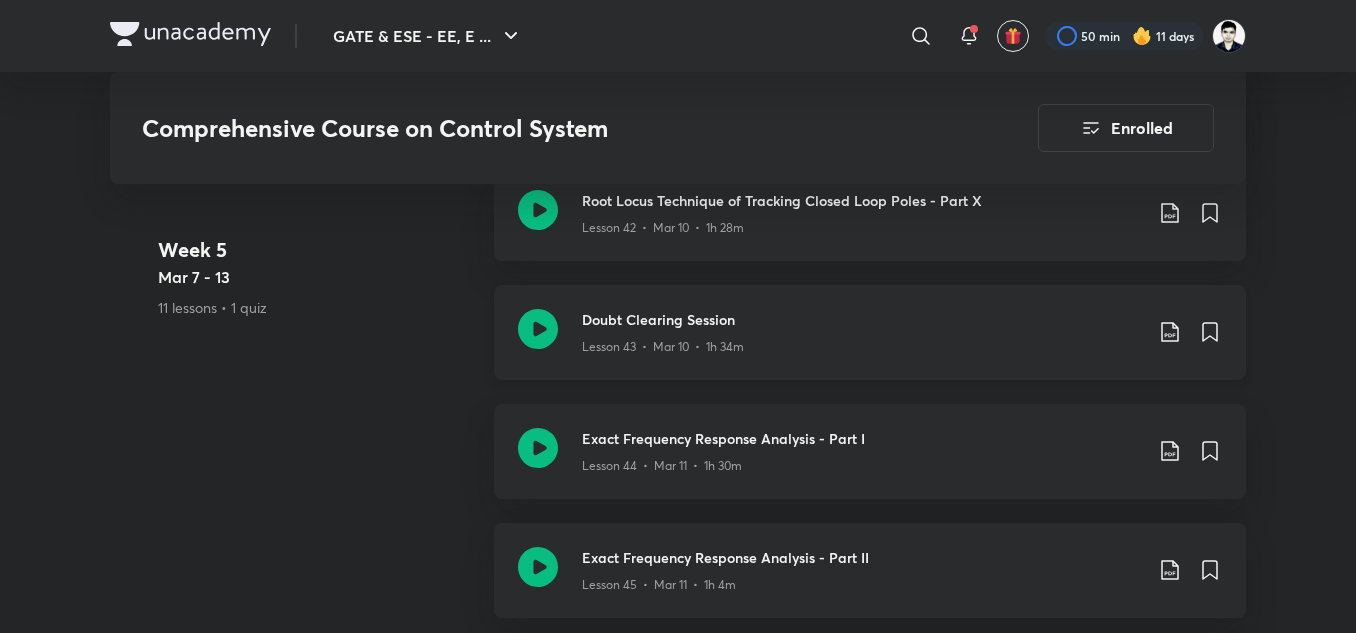 click on "Lesson 43  •  Mar 10  •  1h 34m" at bounding box center [663, 347] 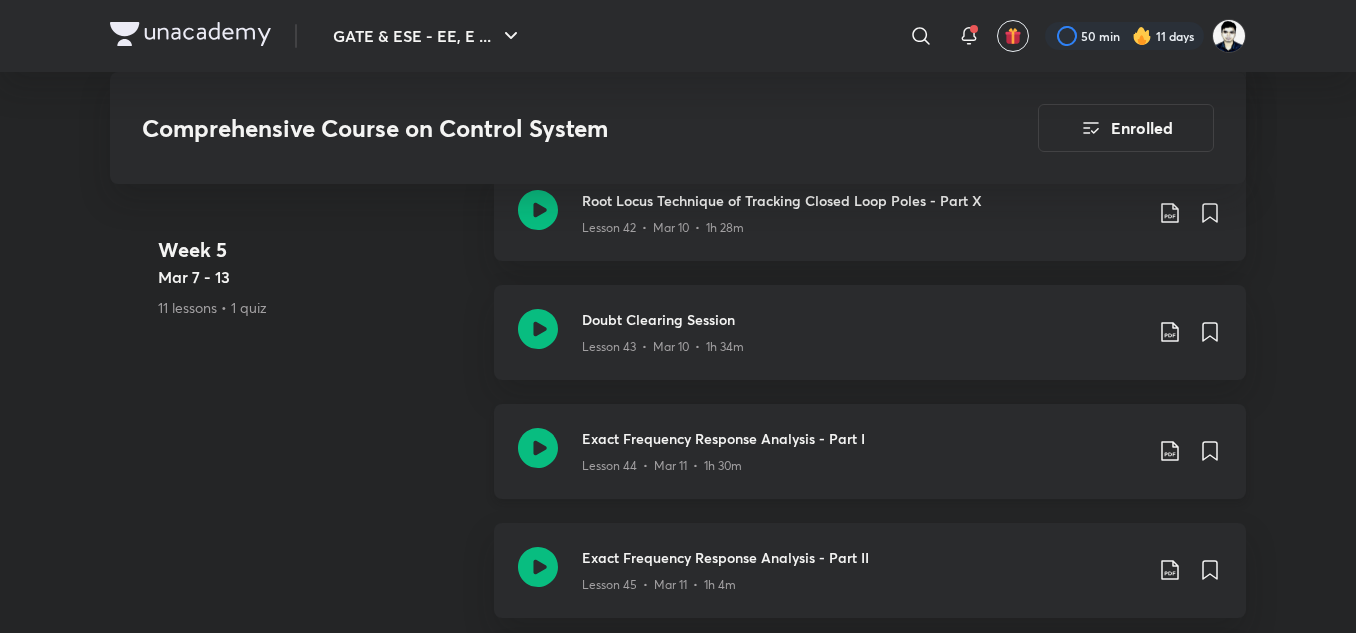 click on "Lesson 44  •  Mar 11  •  1h 30m" at bounding box center [662, 466] 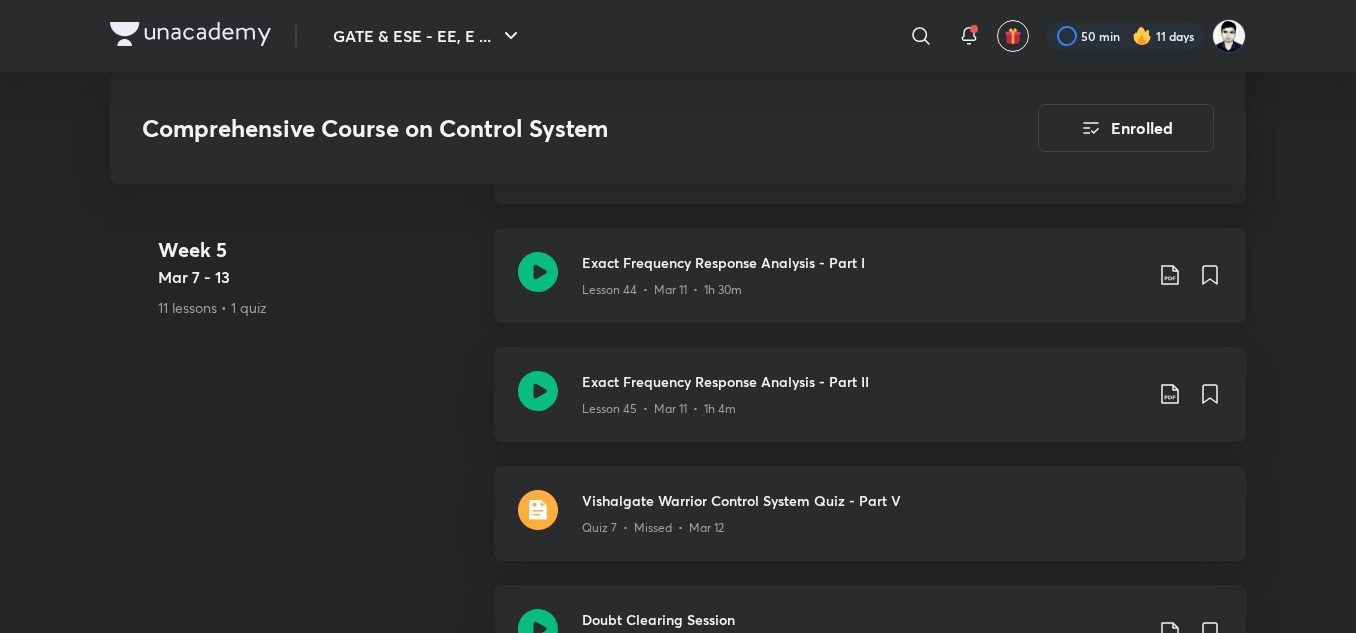 scroll, scrollTop: 7476, scrollLeft: 0, axis: vertical 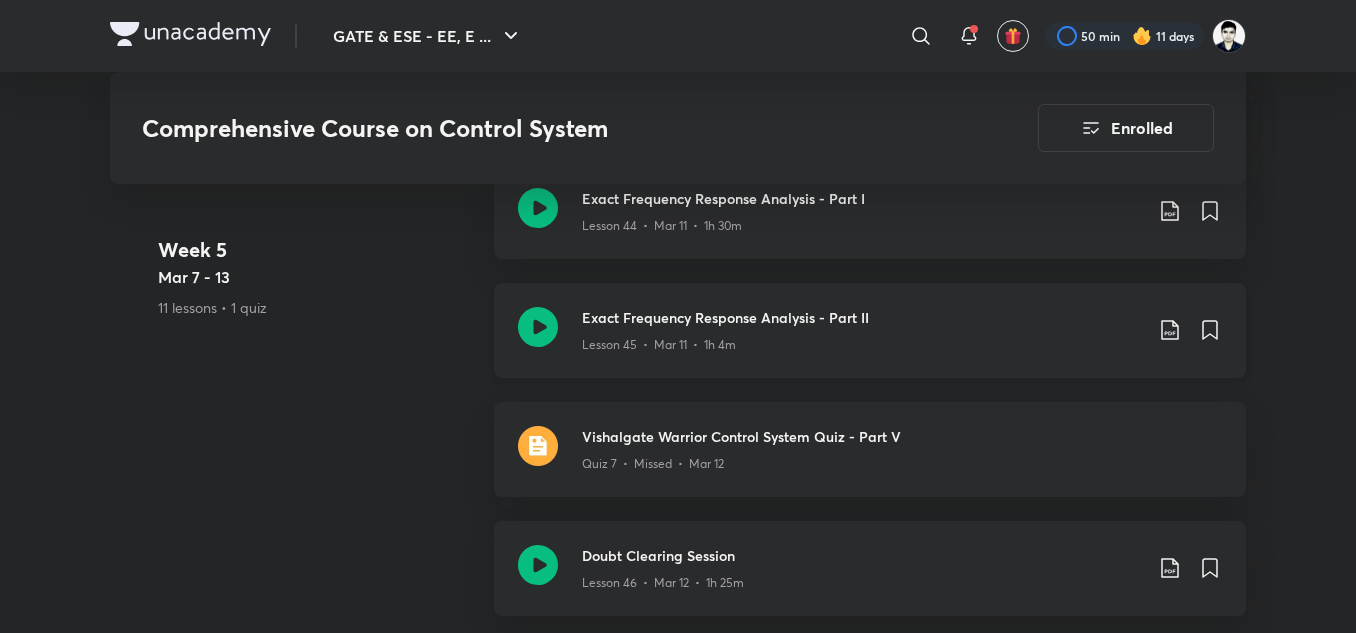 click on "Lesson 45  •  Mar 11  •  1h 4m" at bounding box center (659, 345) 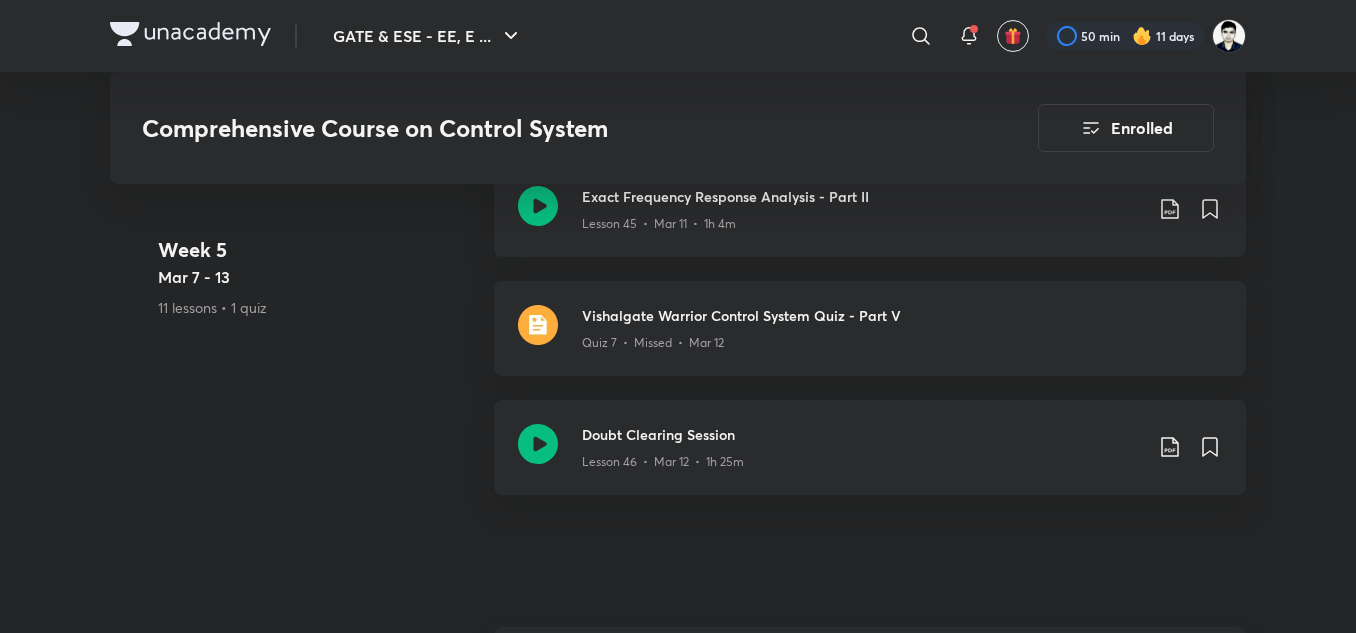 scroll, scrollTop: 7679, scrollLeft: 0, axis: vertical 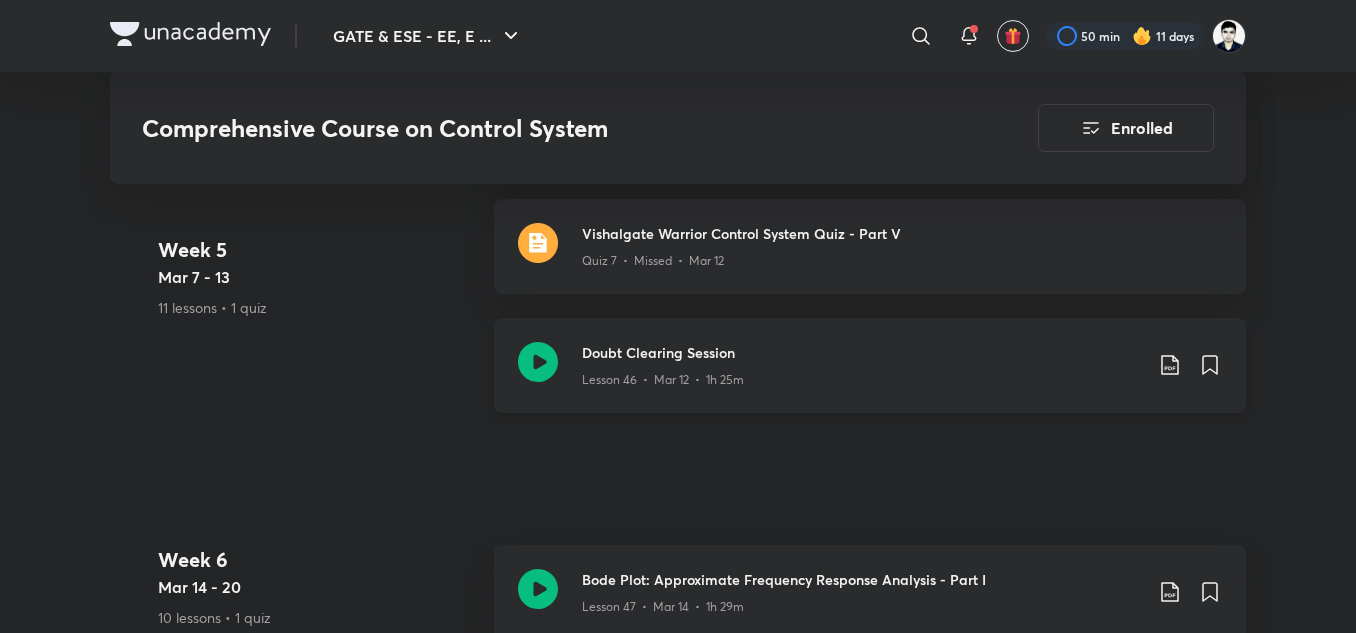 click on "Lesson 46  •  Mar 12  •  1h 25m" at bounding box center [663, 380] 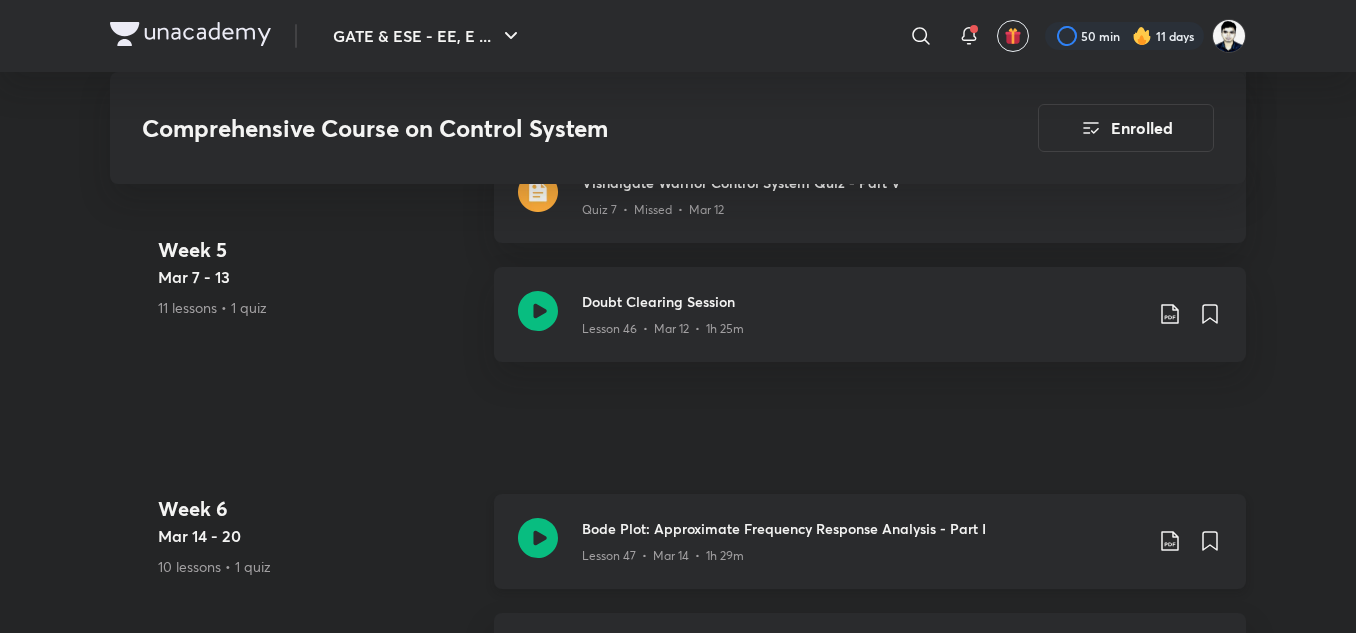 scroll, scrollTop: 7732, scrollLeft: 0, axis: vertical 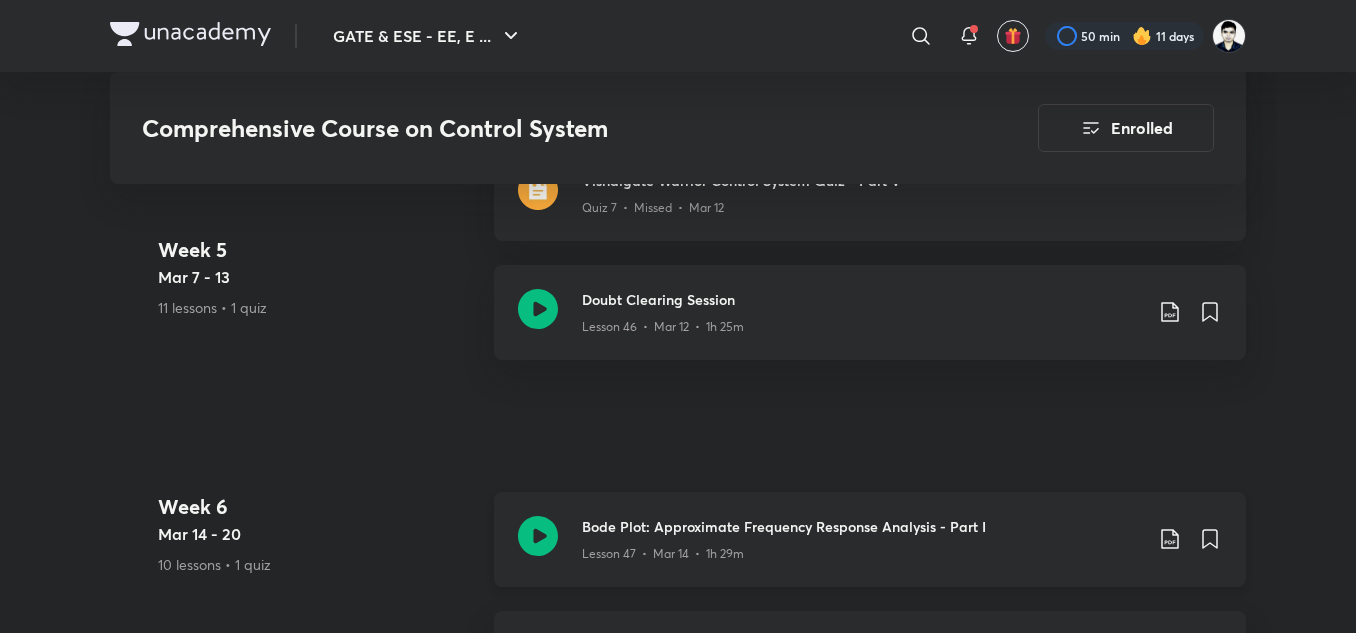 click on "Lesson 47  •  Mar 14  •  1h 29m" at bounding box center [862, 550] 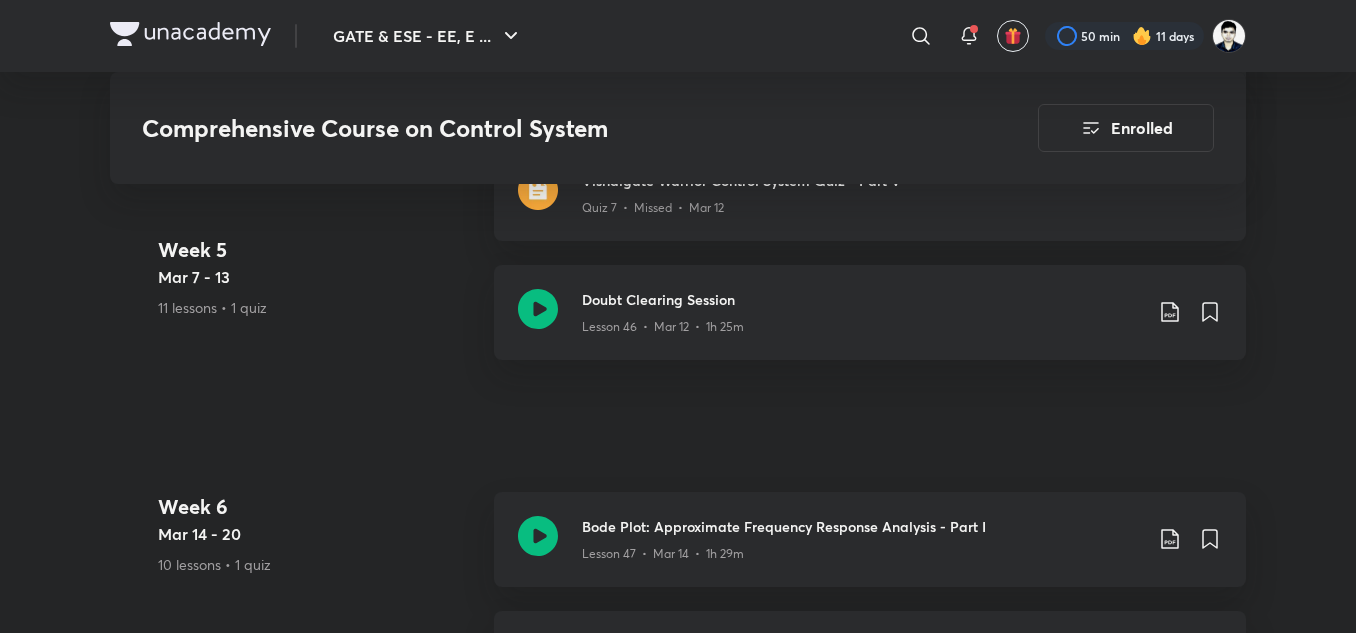 click on "Comprehensive Course on Control System Enrolled GATE & ESE - EE, EC Plus Syllabus Electrical Engineering PREVIEW Hindi Comprehensive Course on Control System Vishal Soni In this course, Vishal Soni will cover each and every concept of Control System along with problems. All the important topics will be discussed in detail and would be helpful for aspirants preparing for GATE & E...  Read more Updates About Enrolled Learn everyday from planner Choose a preferred time & watch these classes right from your planner Add to Planner Demo classes   Watch free classes by the educators of this batch   3.1K Hinglish ECE Signal System PLUS Class DPP -01 : Detailed Solution Vishal Soni 26th Feb • 1h    632 Hinglish ECE Signal System PLUS Class DPP -02 : Detailed Solution Vishal Soni 27th Feb • 2h    830 Hinglish ECE Signal System PLUS Class DPP -03 : Detailed Solution Vishal Soni 28th Feb • 2h    388 Hinglish ECE Signal System PLUS Class DPP -04 : Detailed Solution Vishal Soni 28th Mar • 2h  Resume Week 1 Week 2 2" at bounding box center [678, -768] 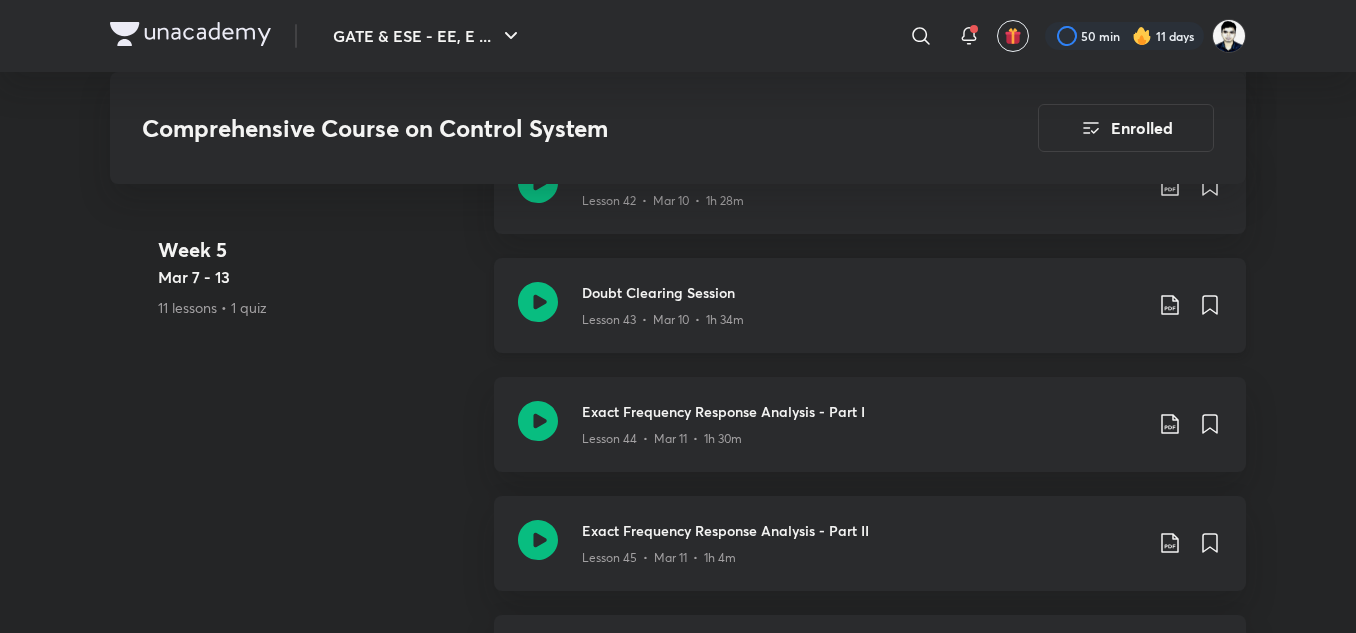 scroll, scrollTop: 7262, scrollLeft: 0, axis: vertical 